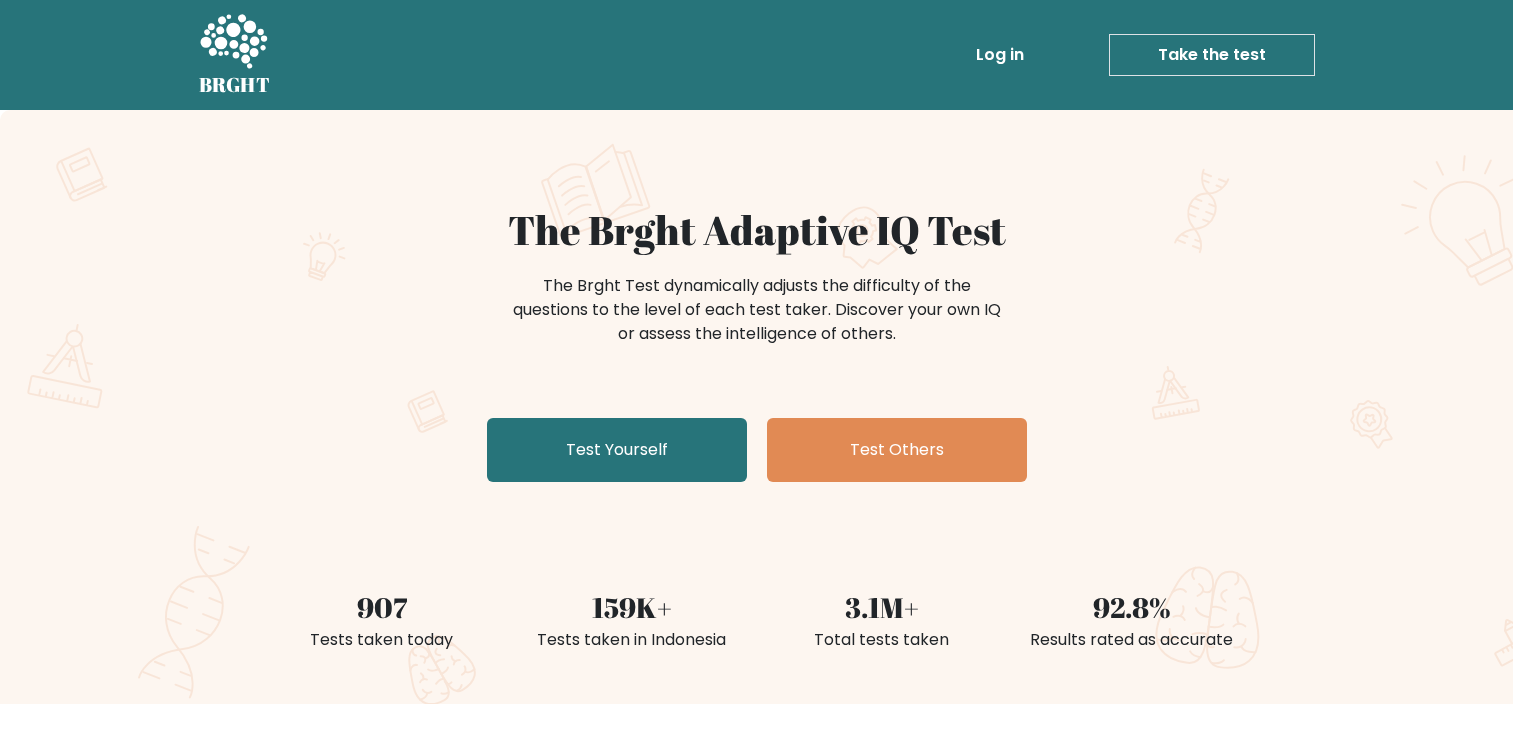scroll, scrollTop: 0, scrollLeft: 0, axis: both 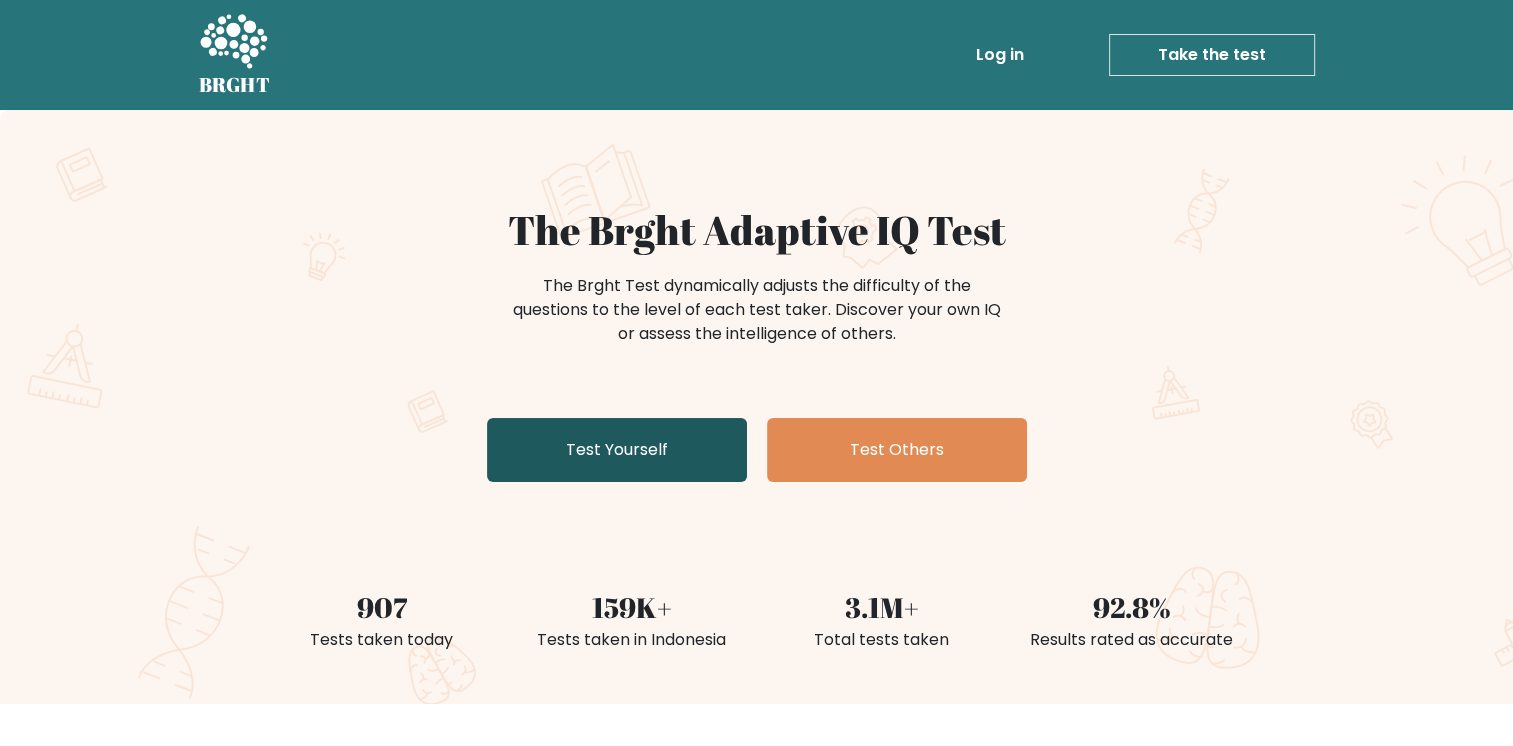 click on "Test Yourself" at bounding box center (617, 450) 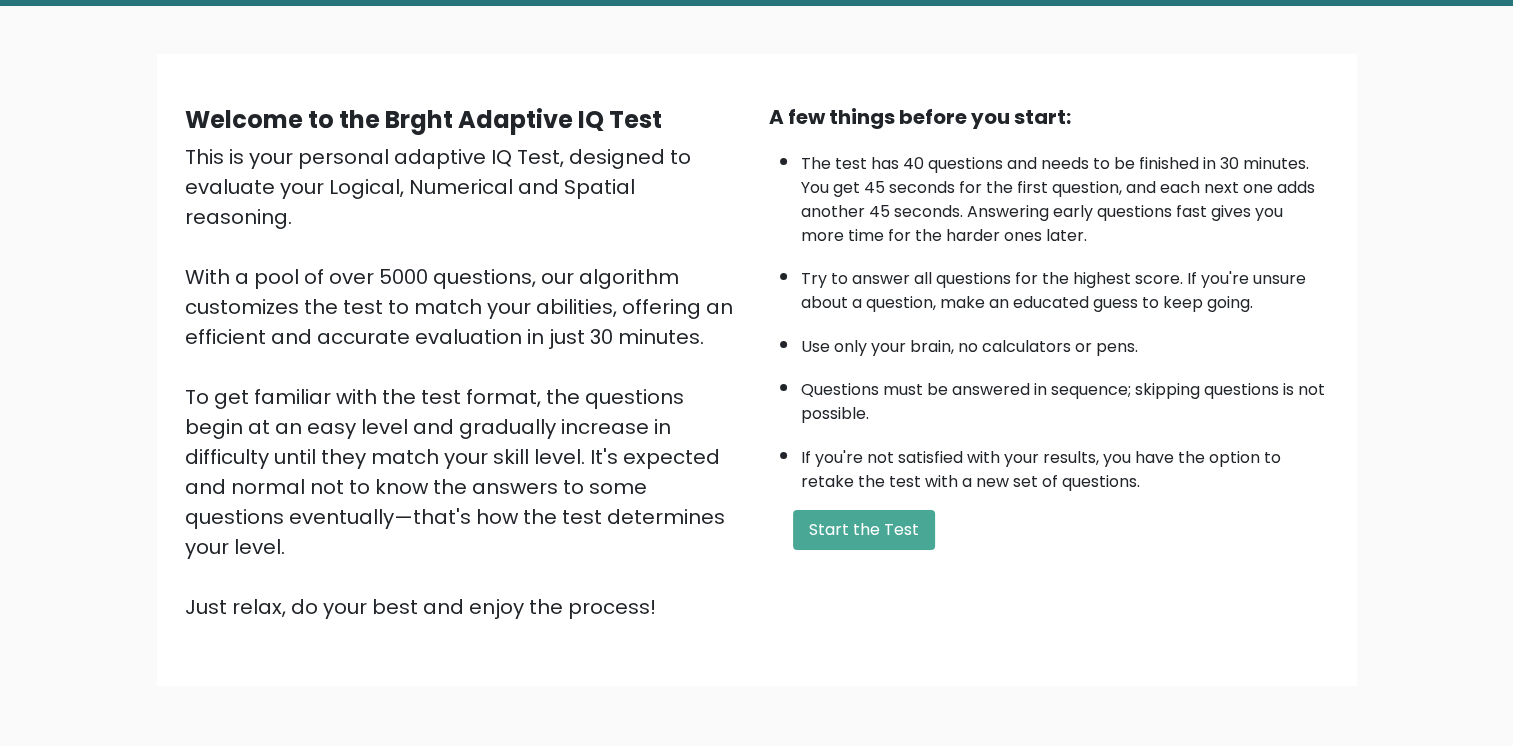 scroll, scrollTop: 169, scrollLeft: 0, axis: vertical 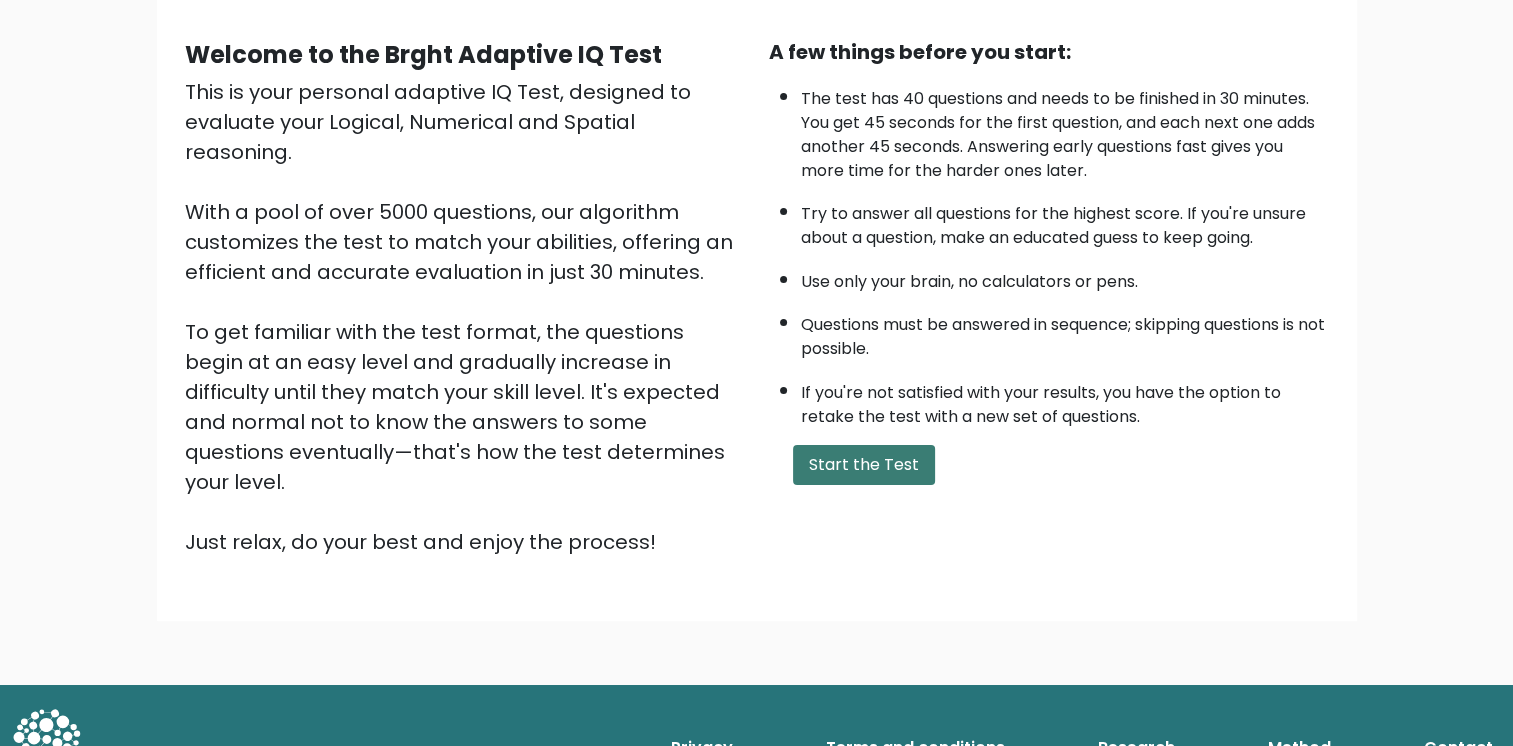 click on "Start the Test" at bounding box center [864, 465] 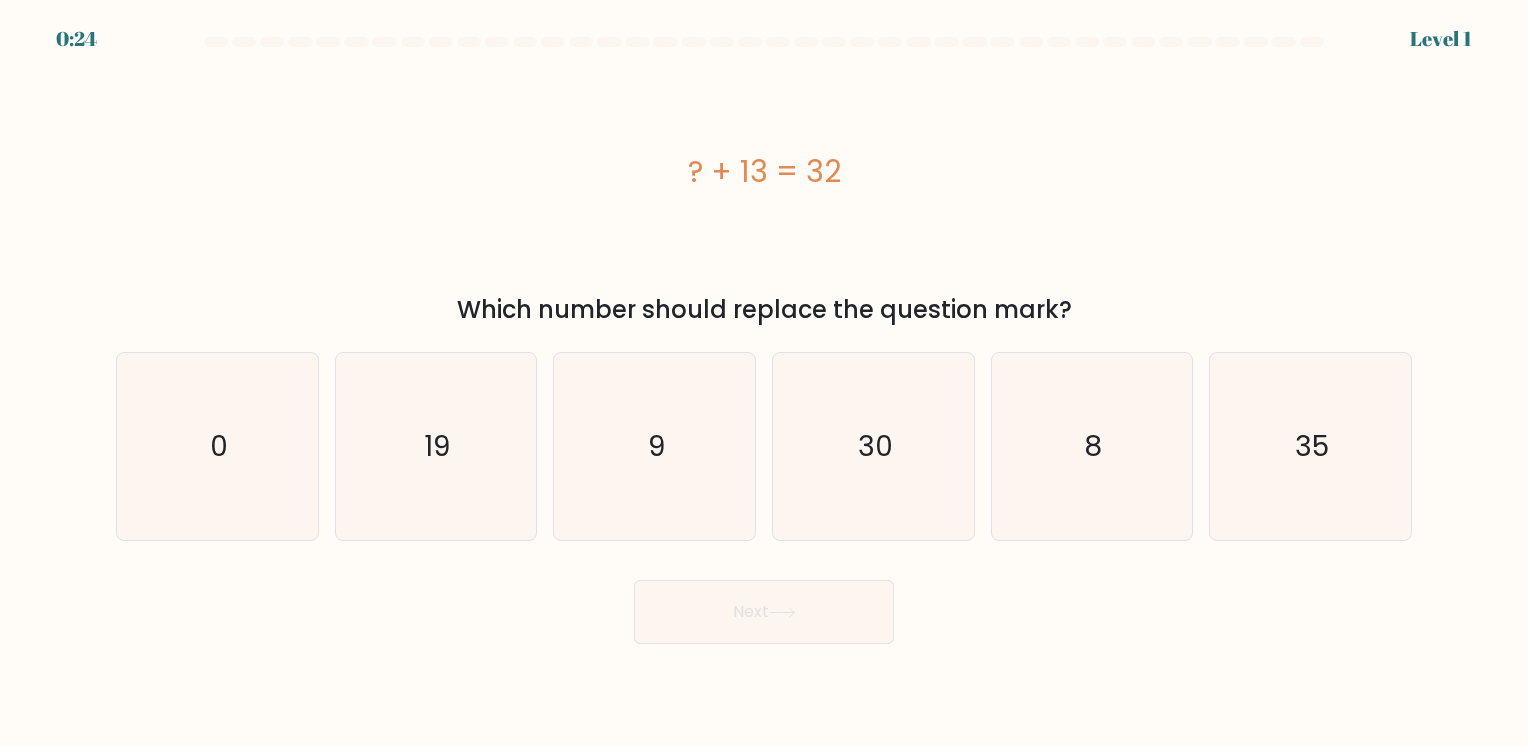 scroll, scrollTop: 0, scrollLeft: 0, axis: both 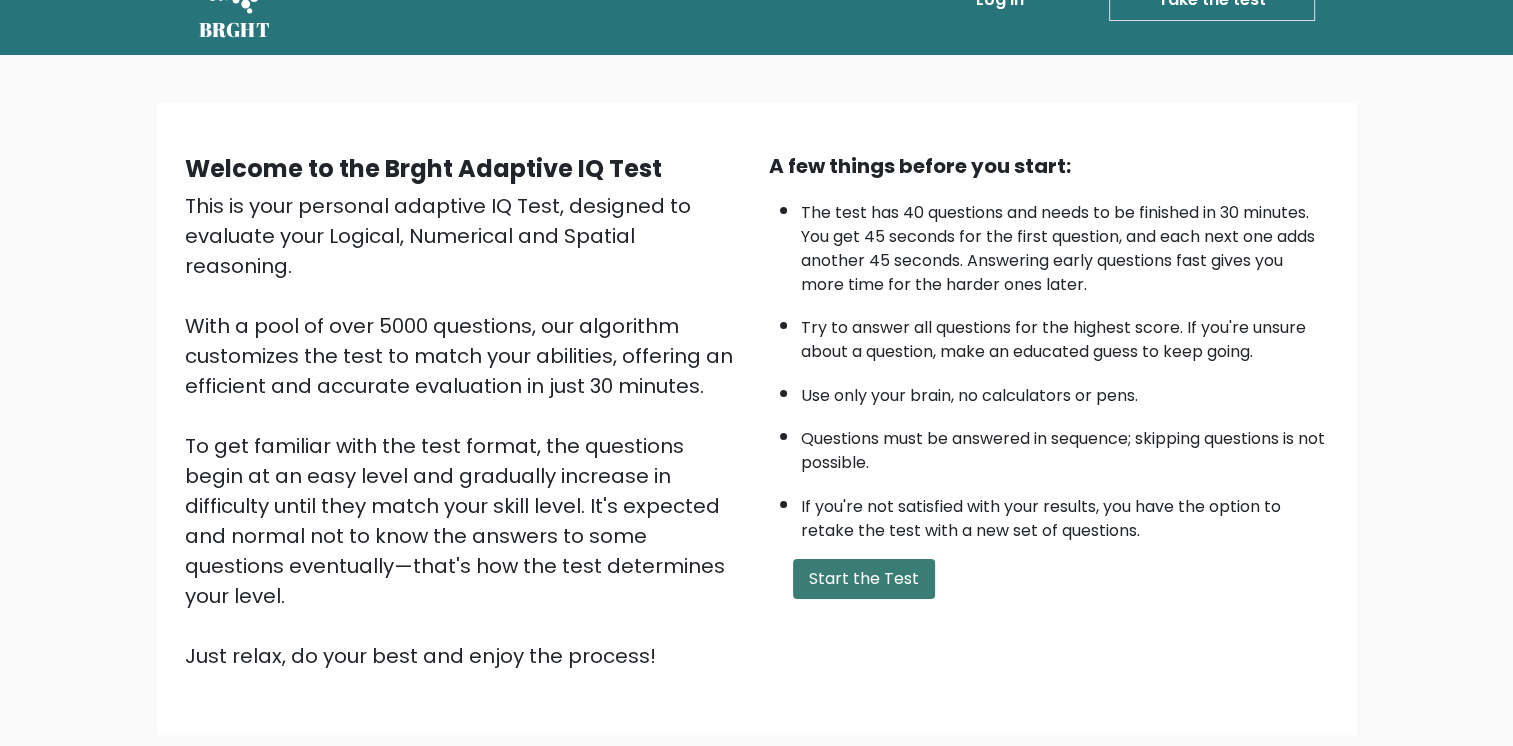 click on "Start the Test" at bounding box center [864, 579] 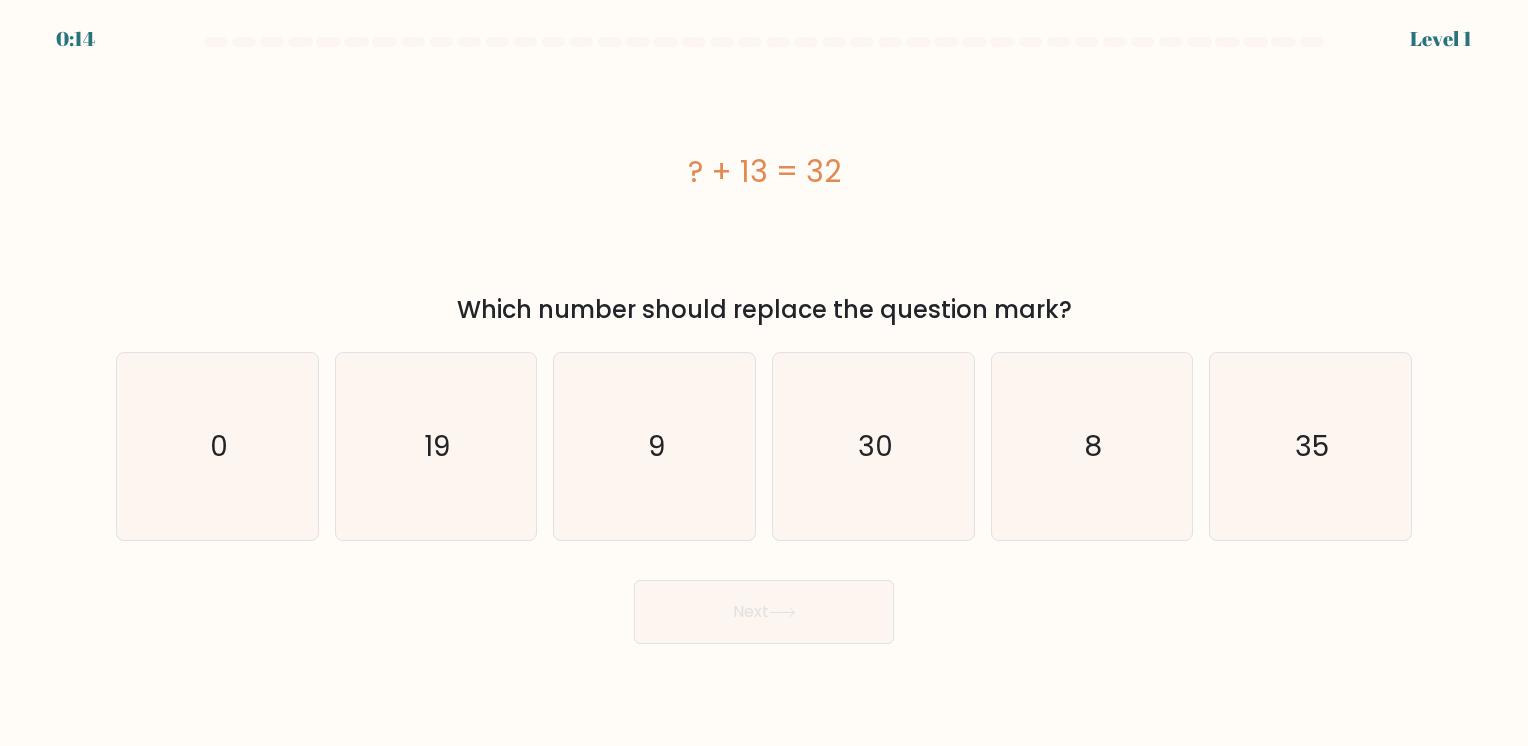 scroll, scrollTop: 0, scrollLeft: 0, axis: both 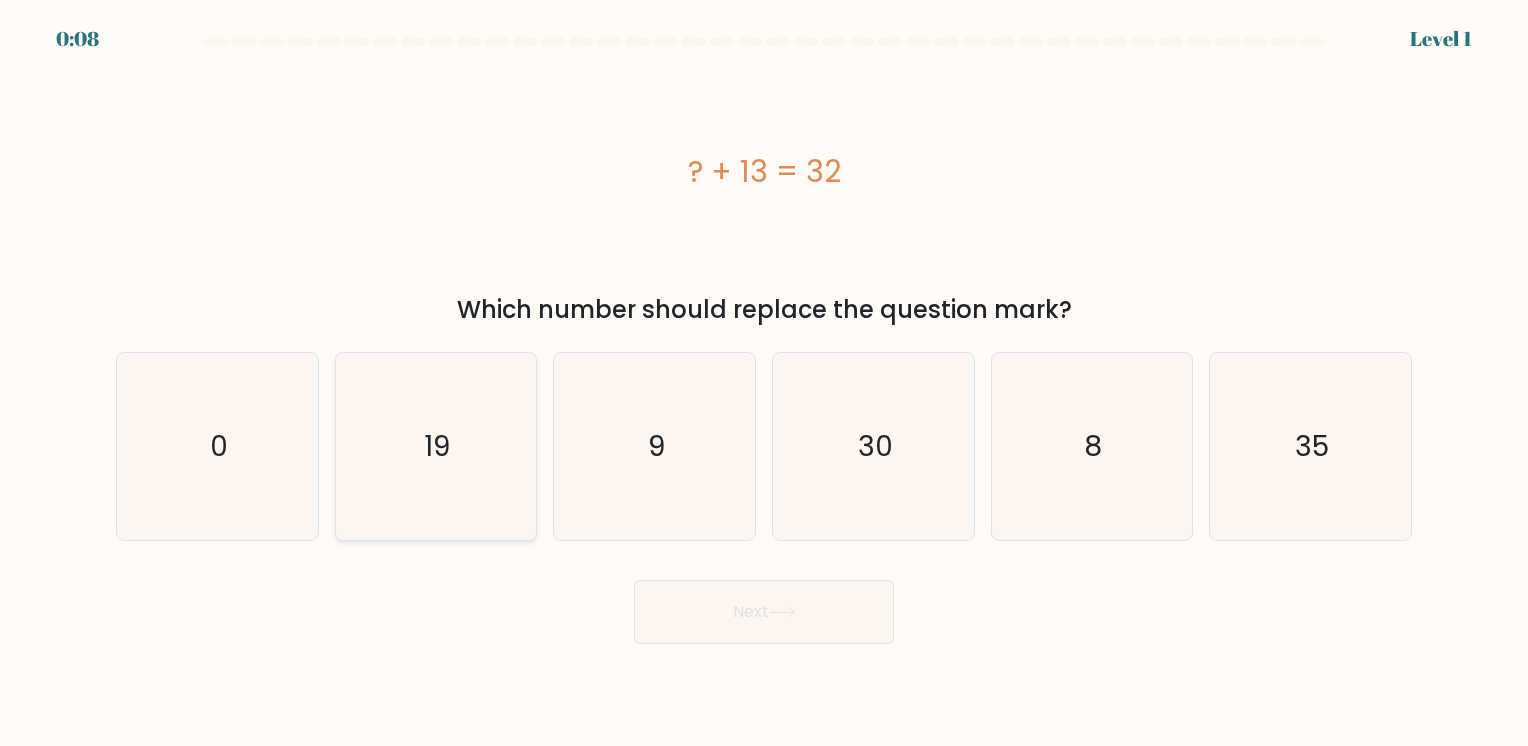 click on "19" 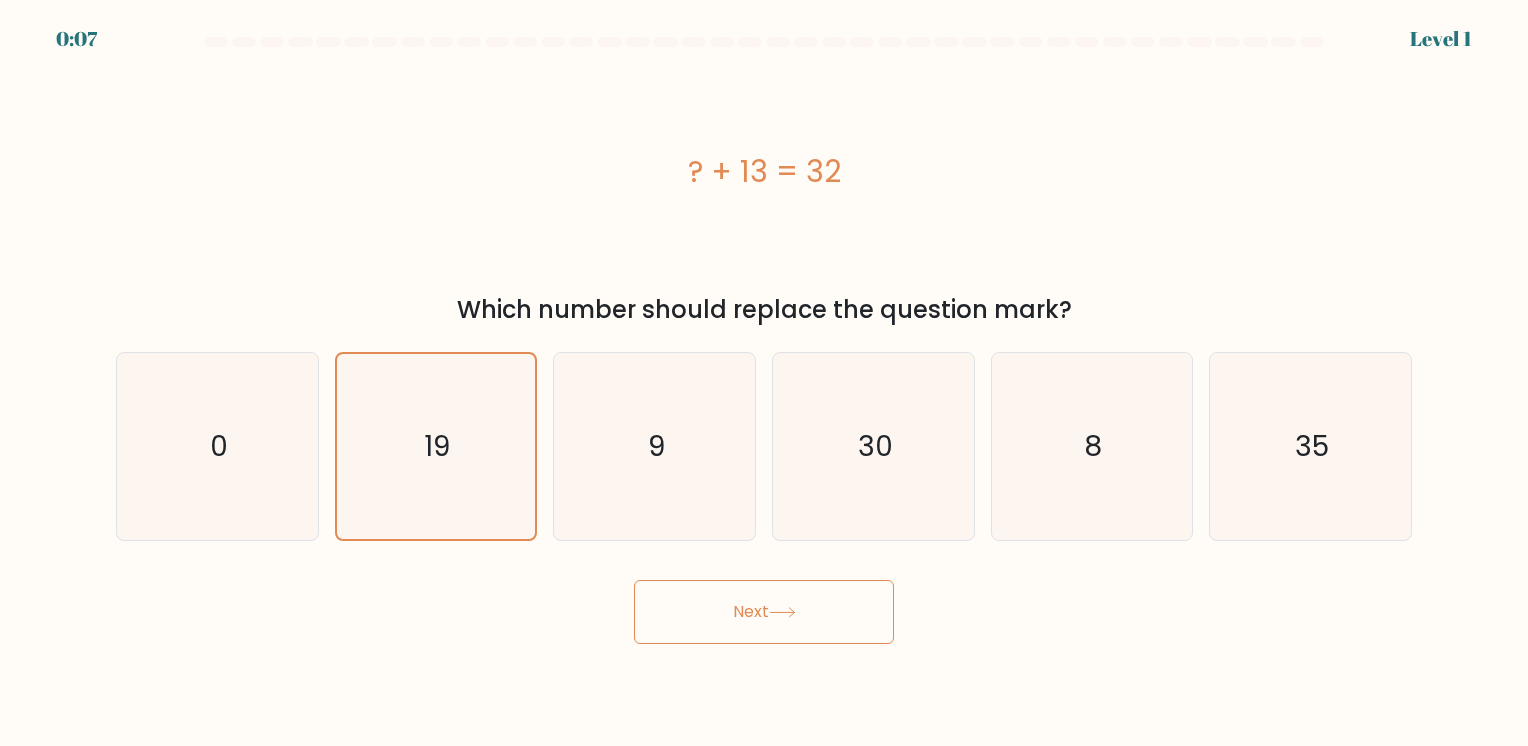 click on "Next" at bounding box center (764, 612) 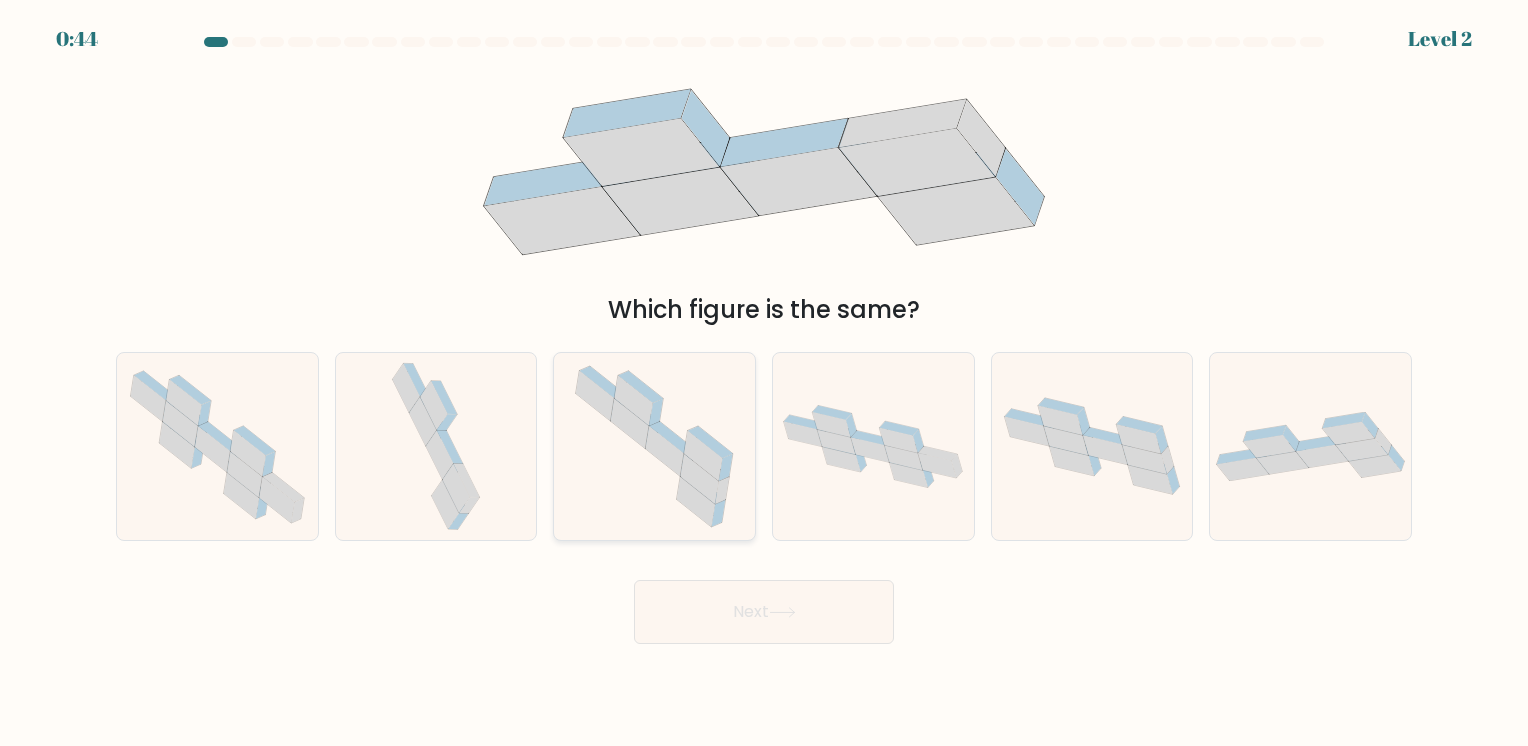 click 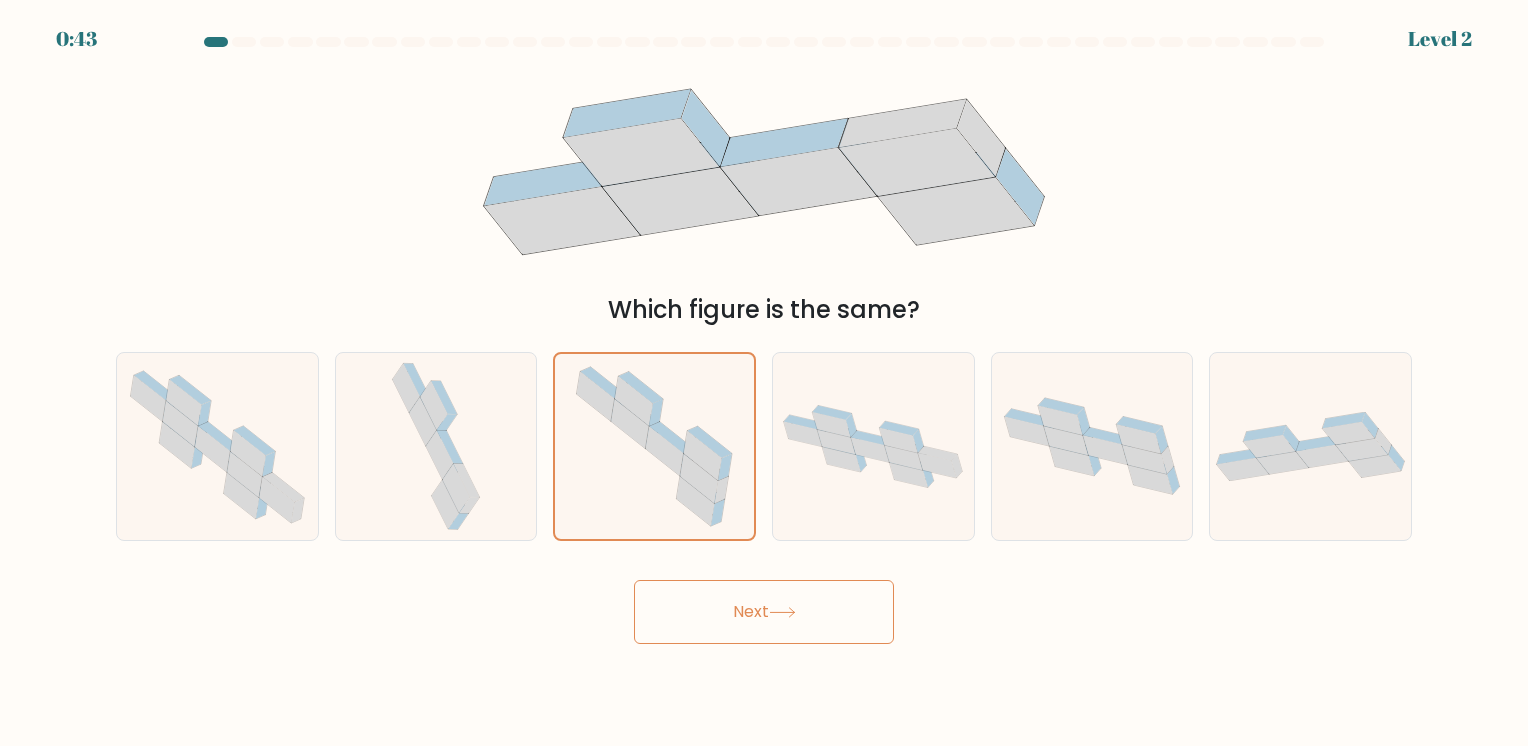 click on "Next" at bounding box center [764, 612] 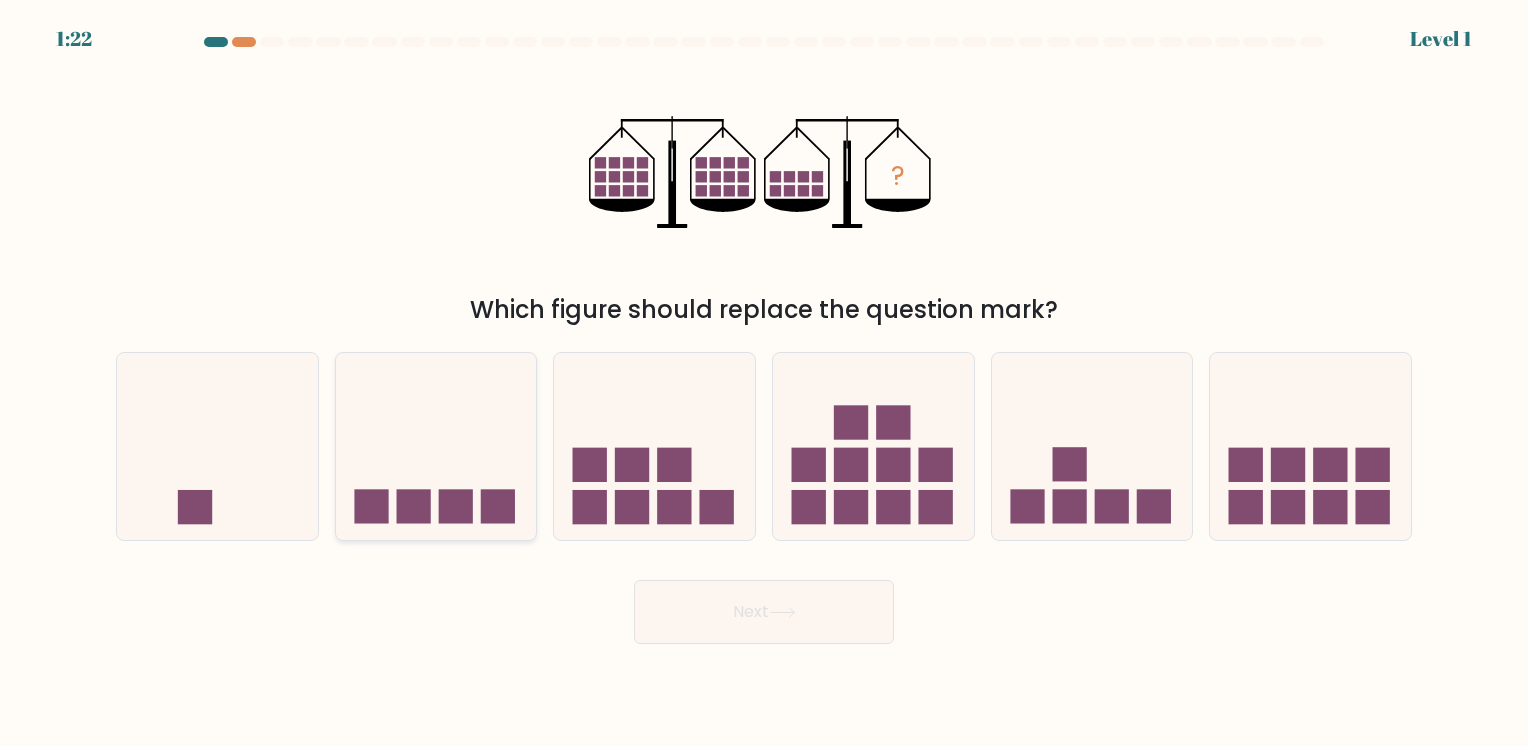 click 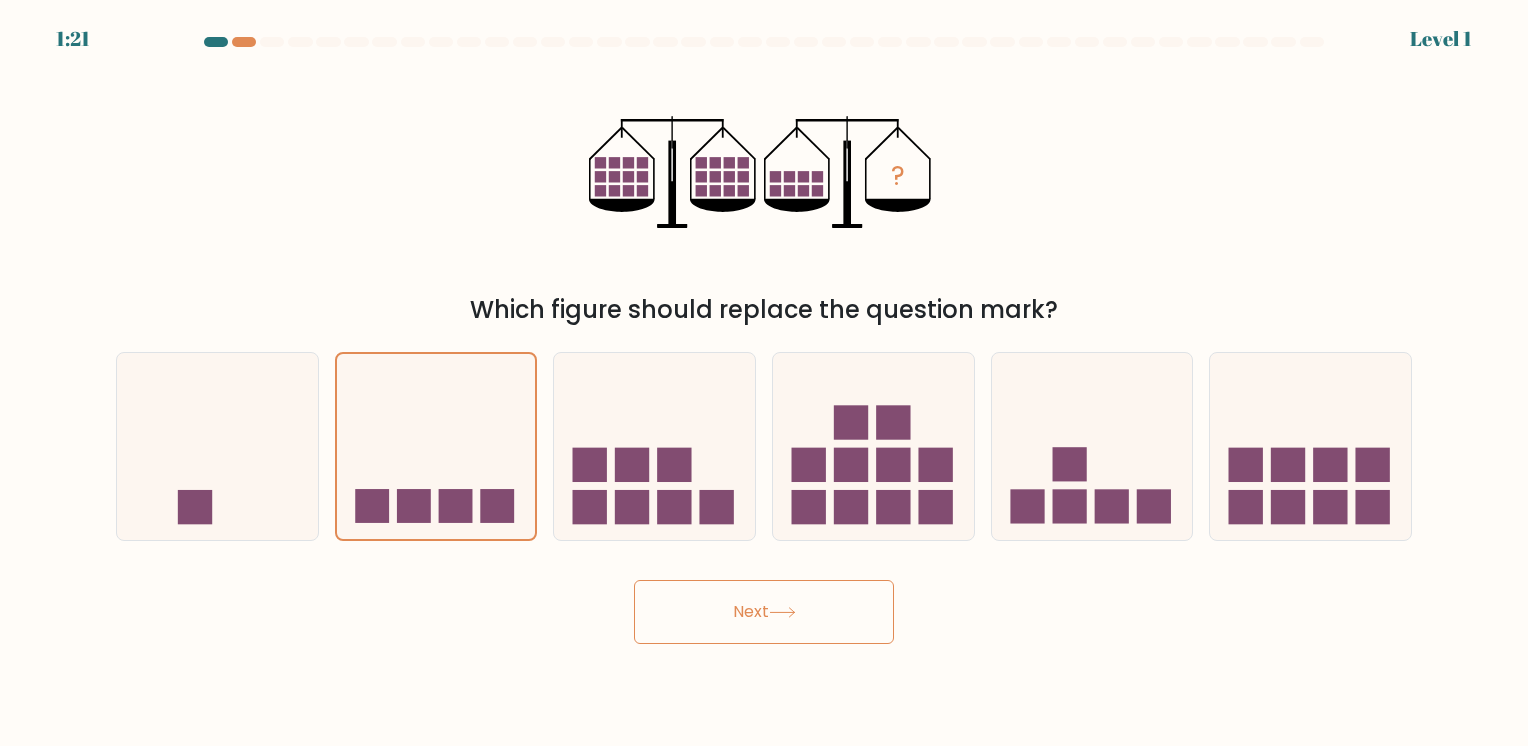 click on "Next" at bounding box center [764, 612] 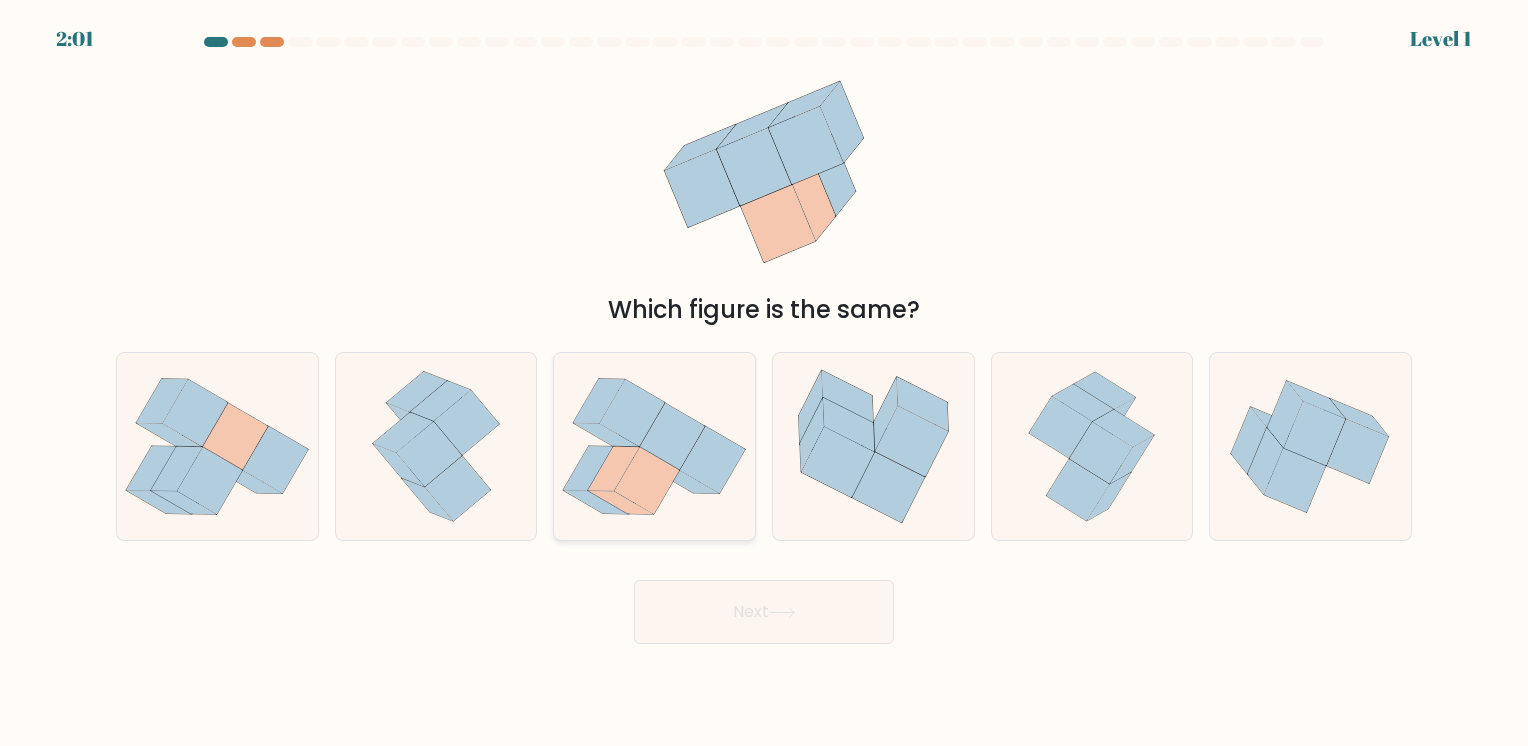 click 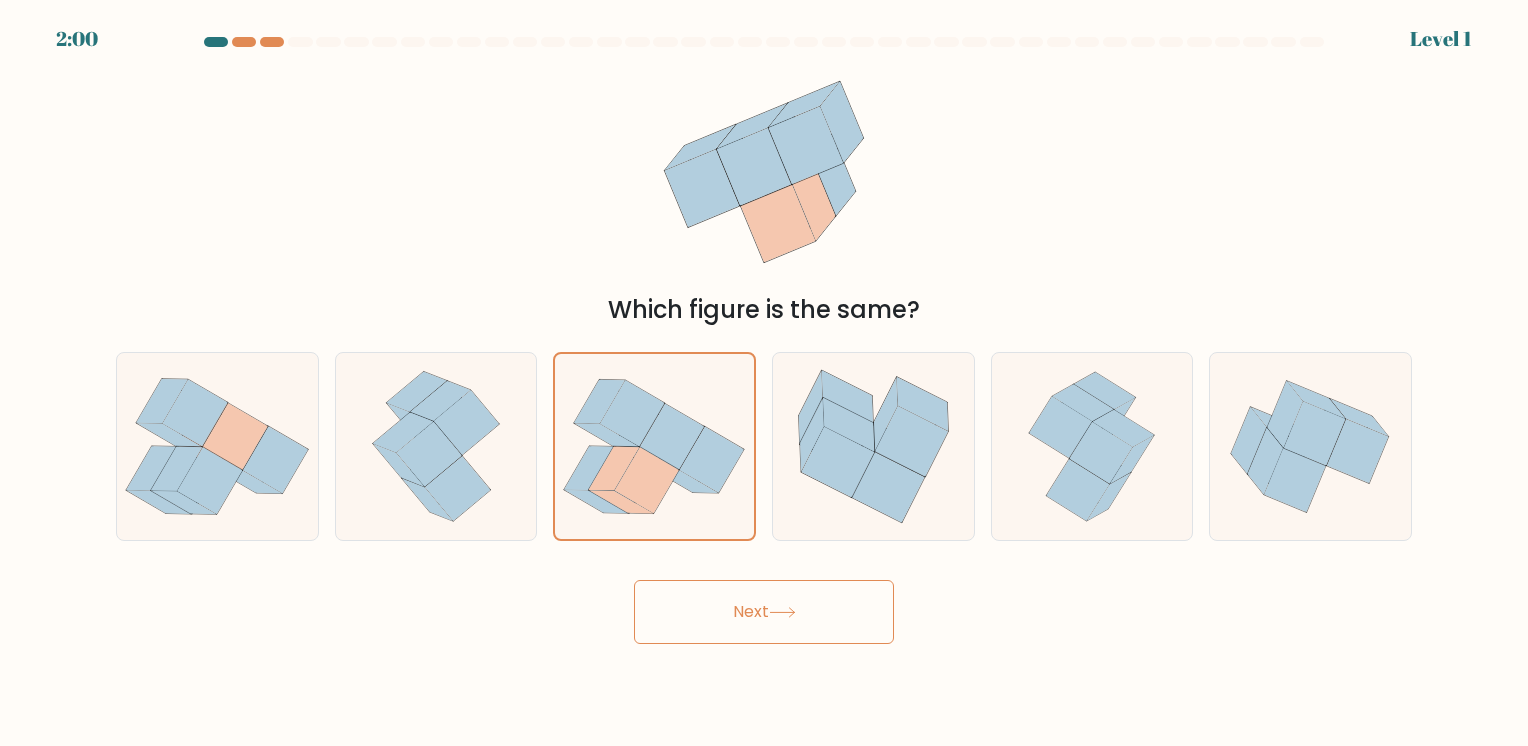 click 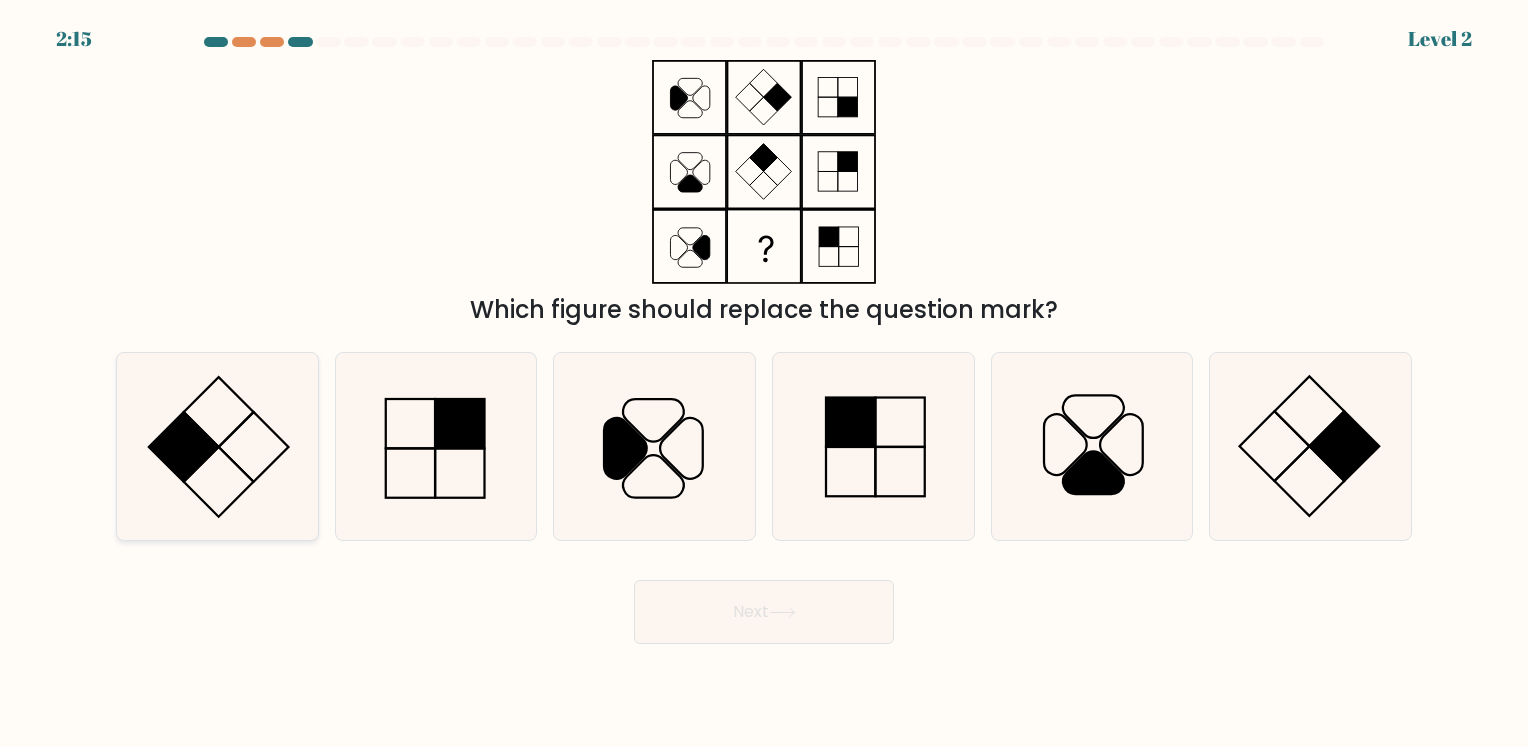 click 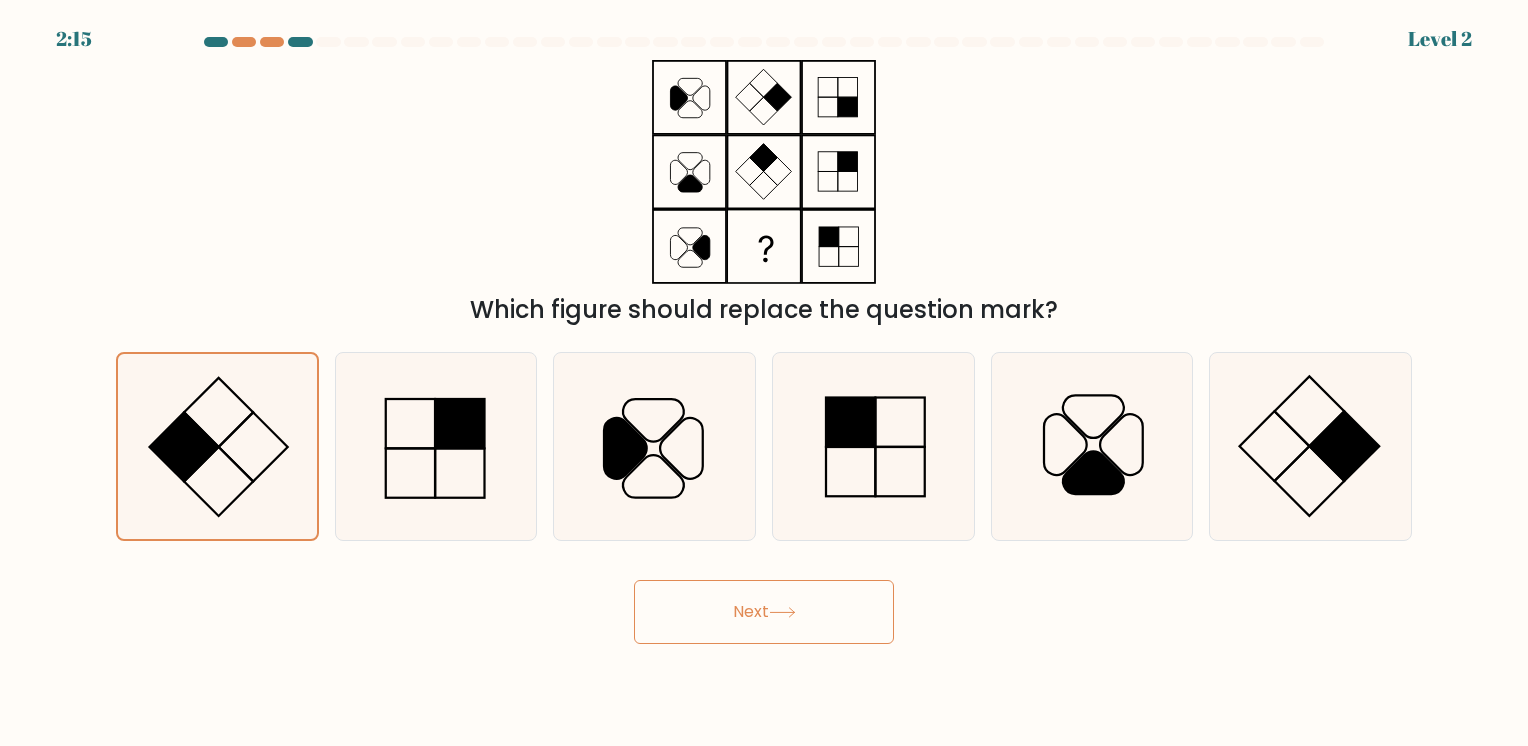 click on "Next" at bounding box center (764, 612) 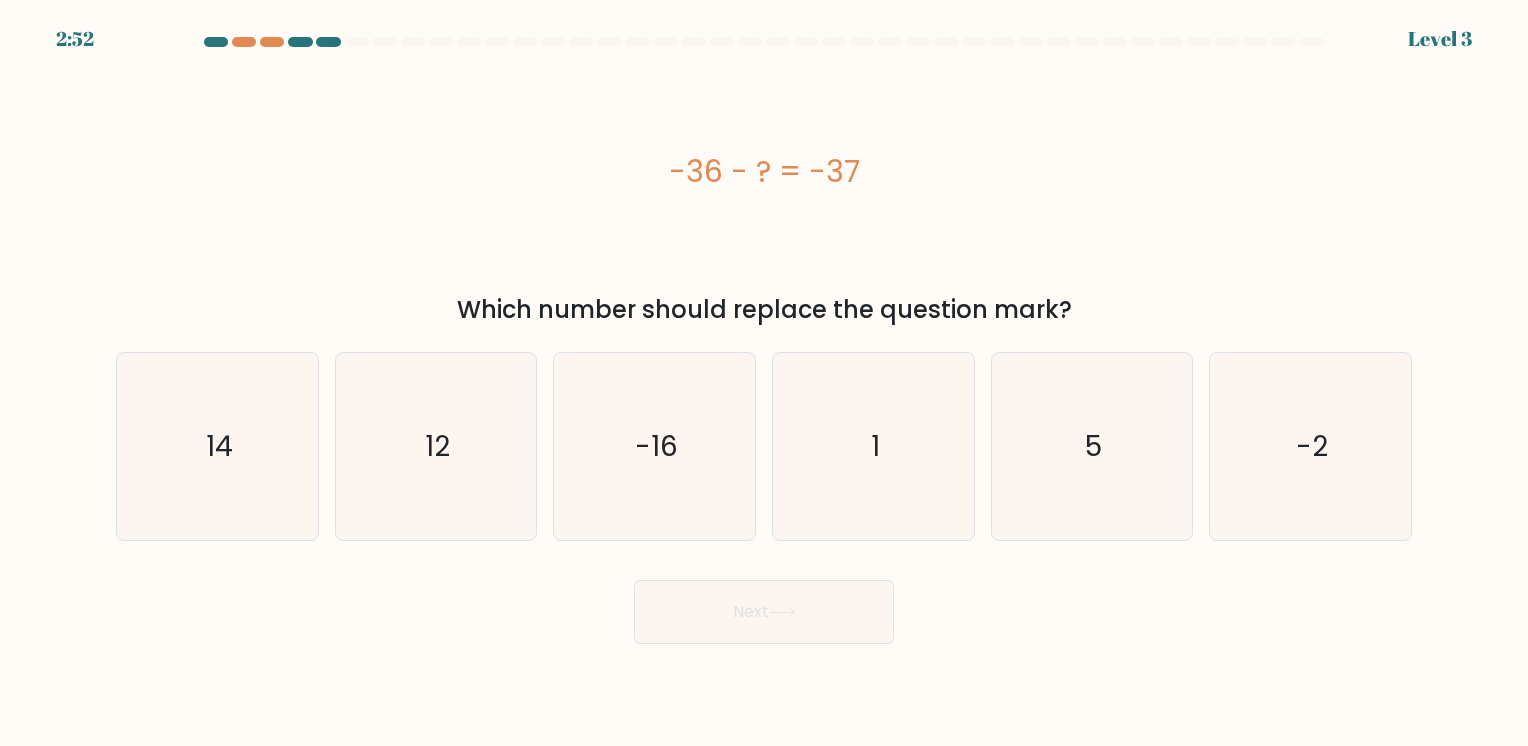 click 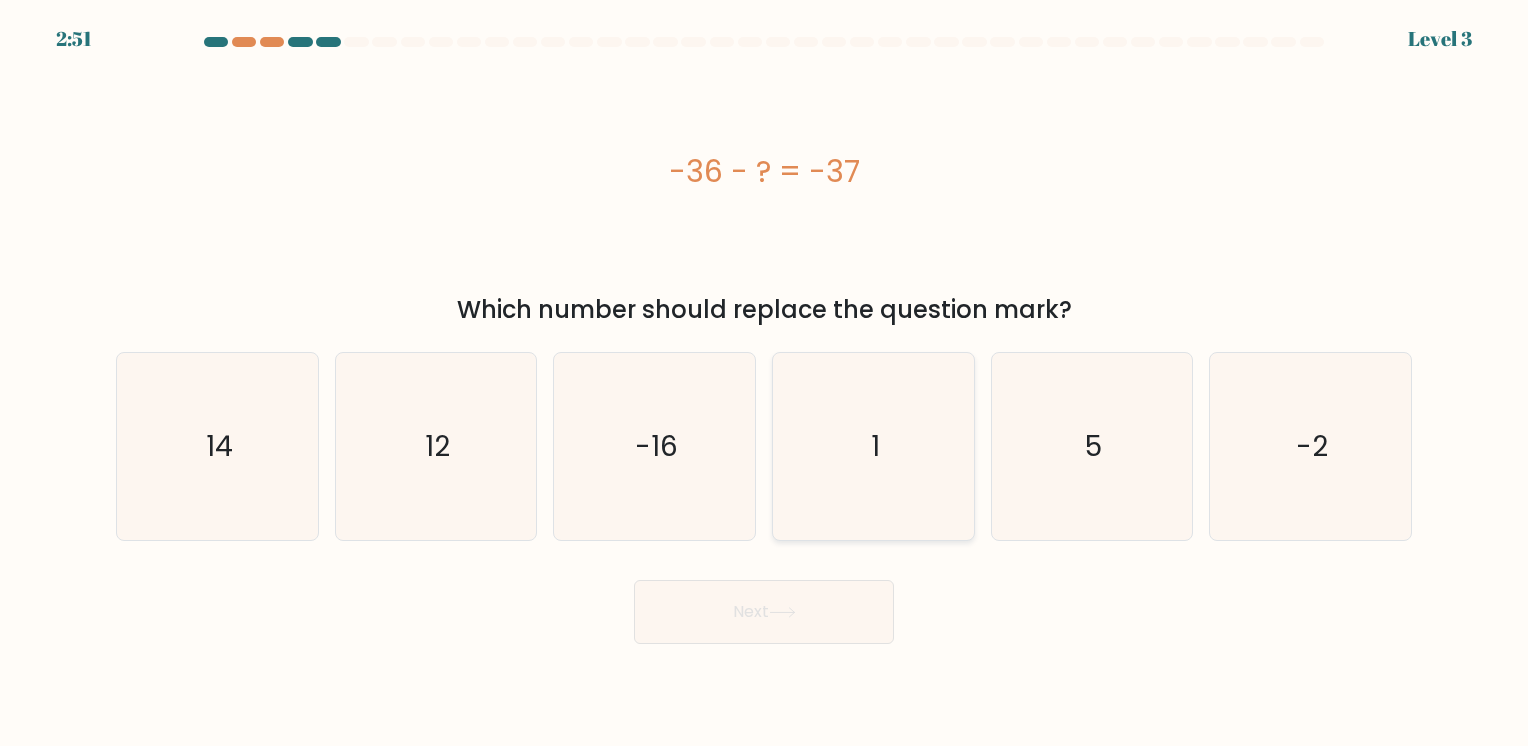 click on "1" 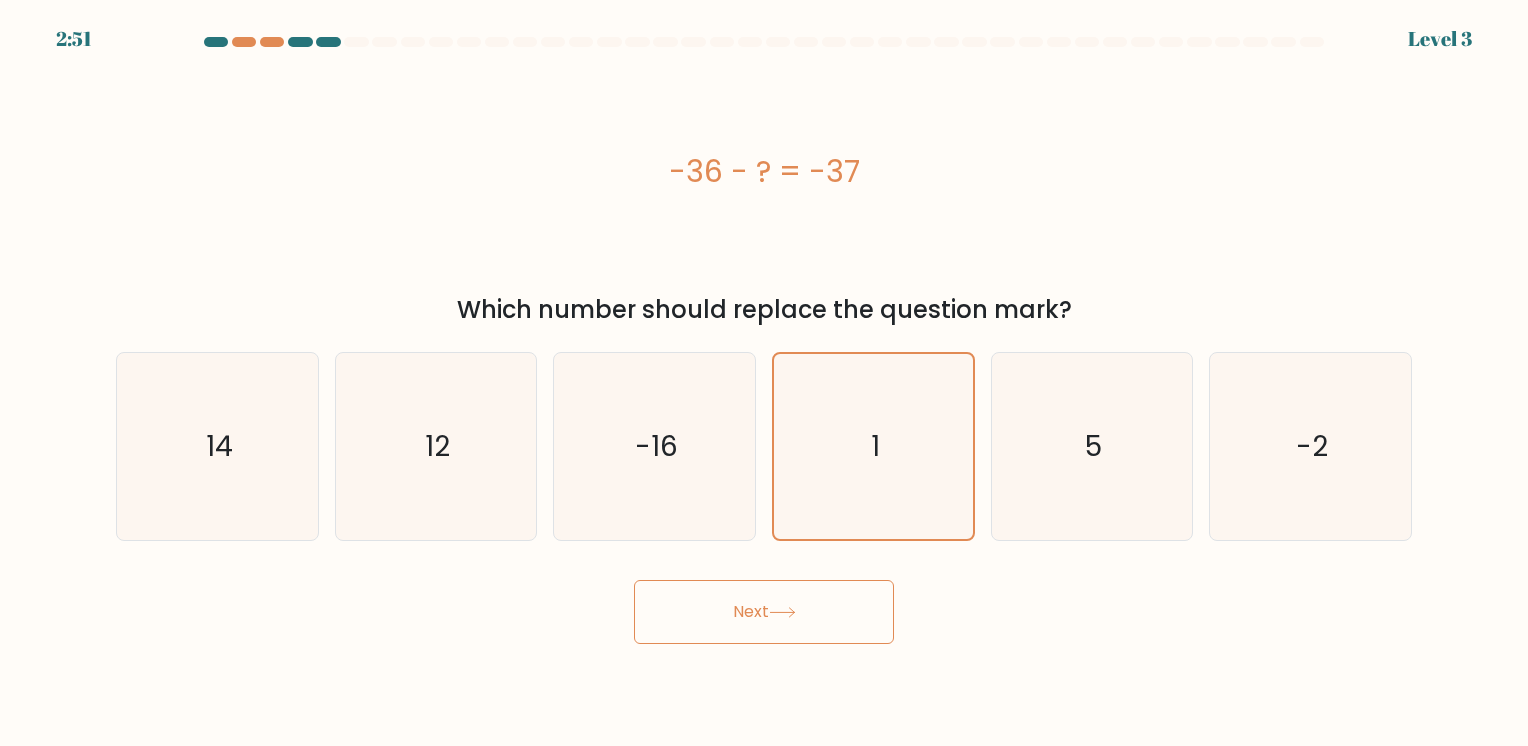 click on "Next" at bounding box center [764, 612] 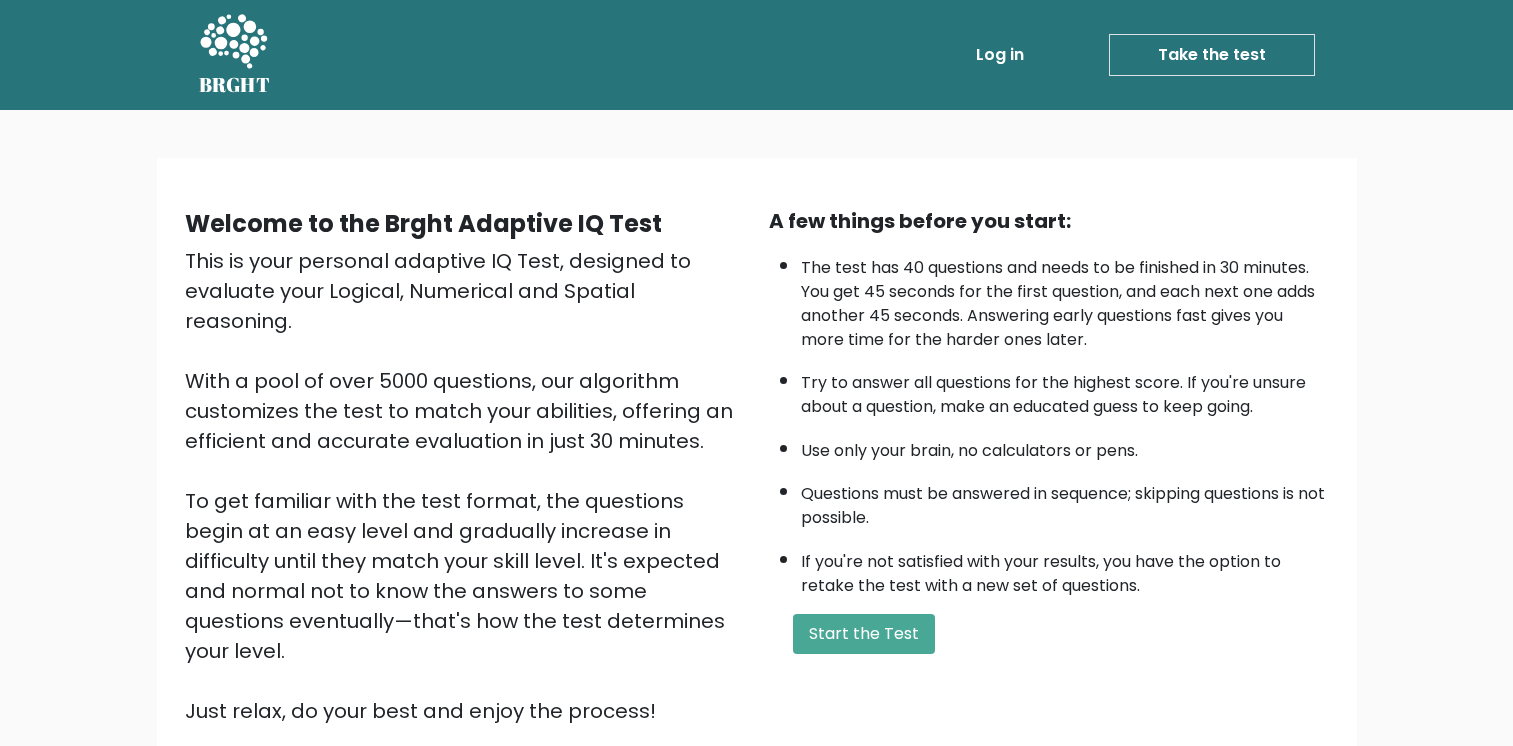 scroll, scrollTop: 0, scrollLeft: 0, axis: both 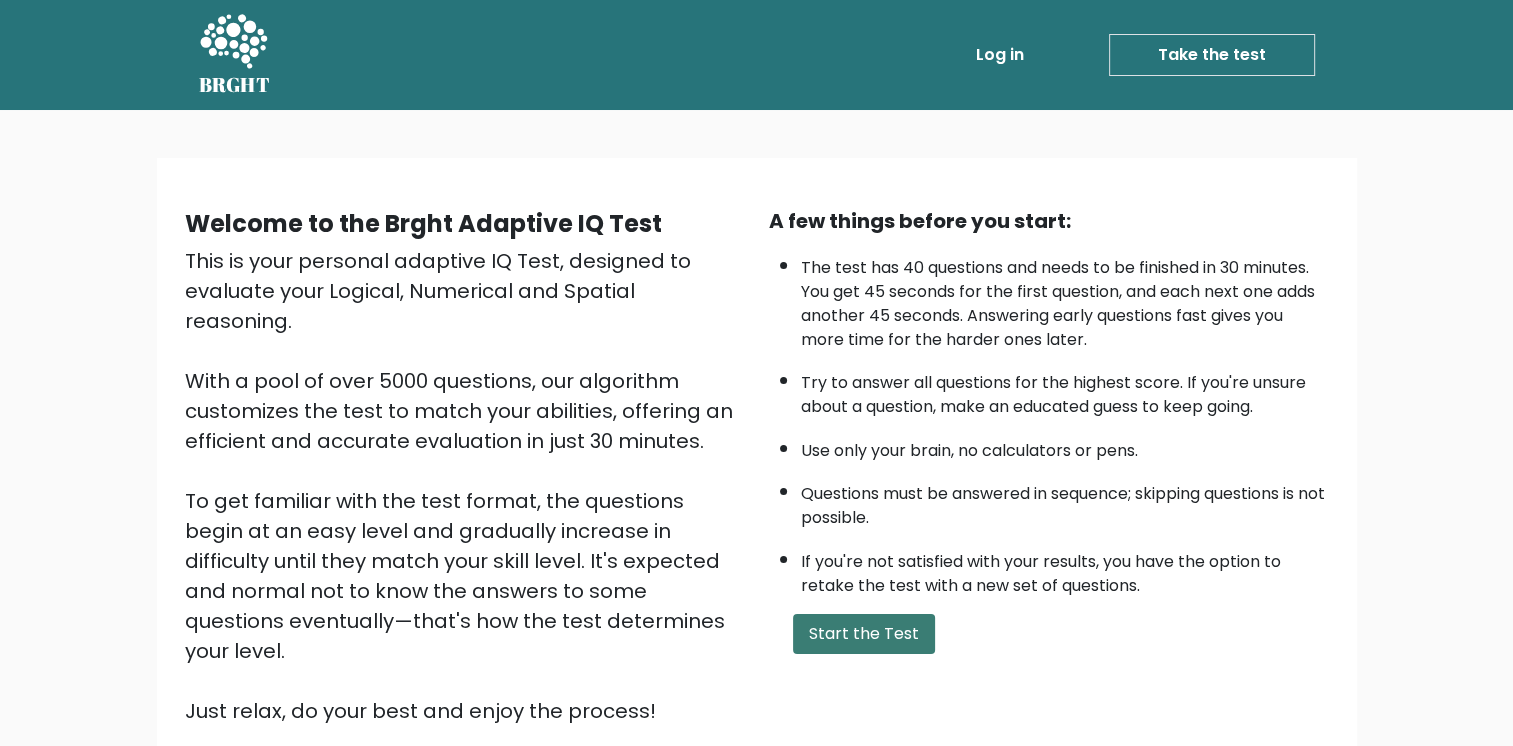click on "Start the Test" at bounding box center [864, 634] 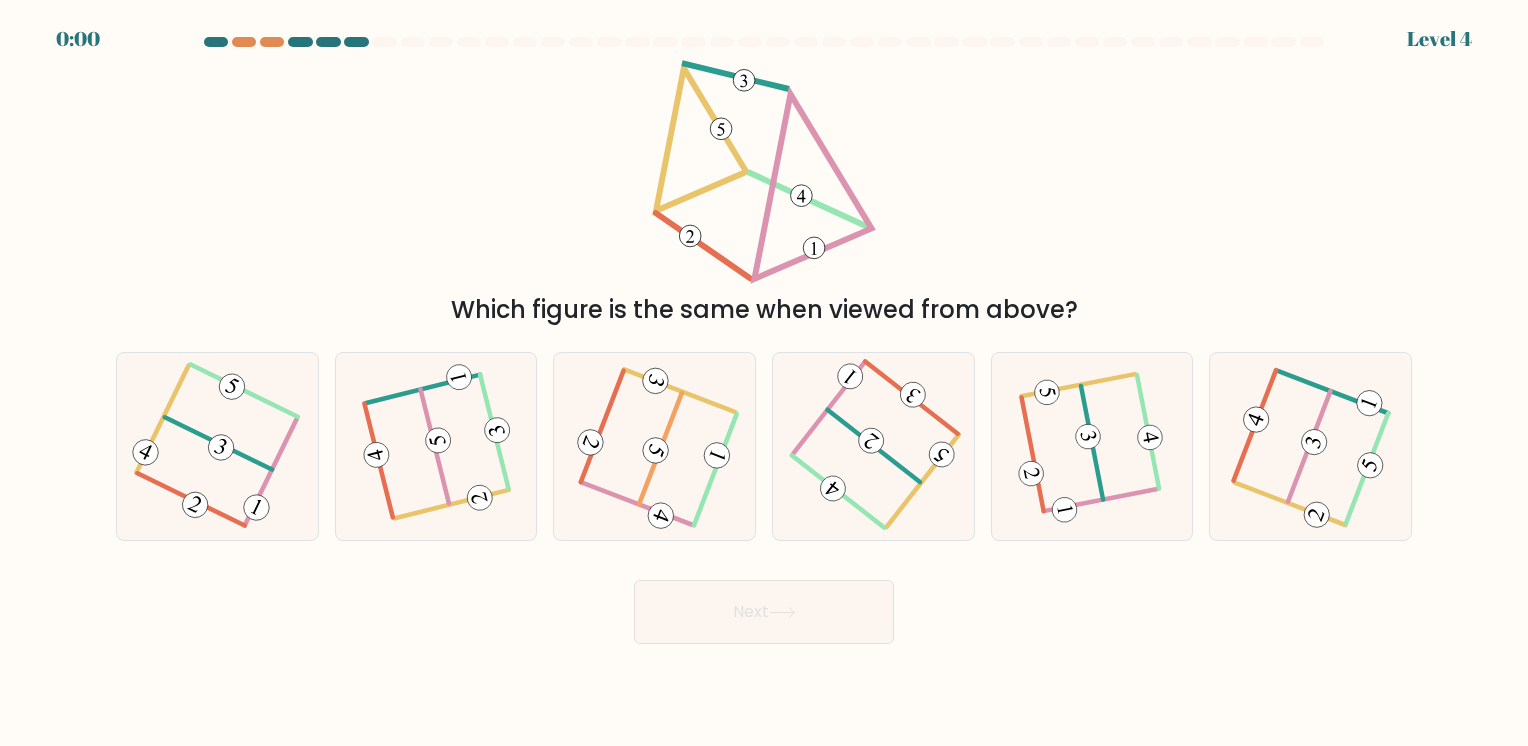 scroll, scrollTop: 0, scrollLeft: 0, axis: both 